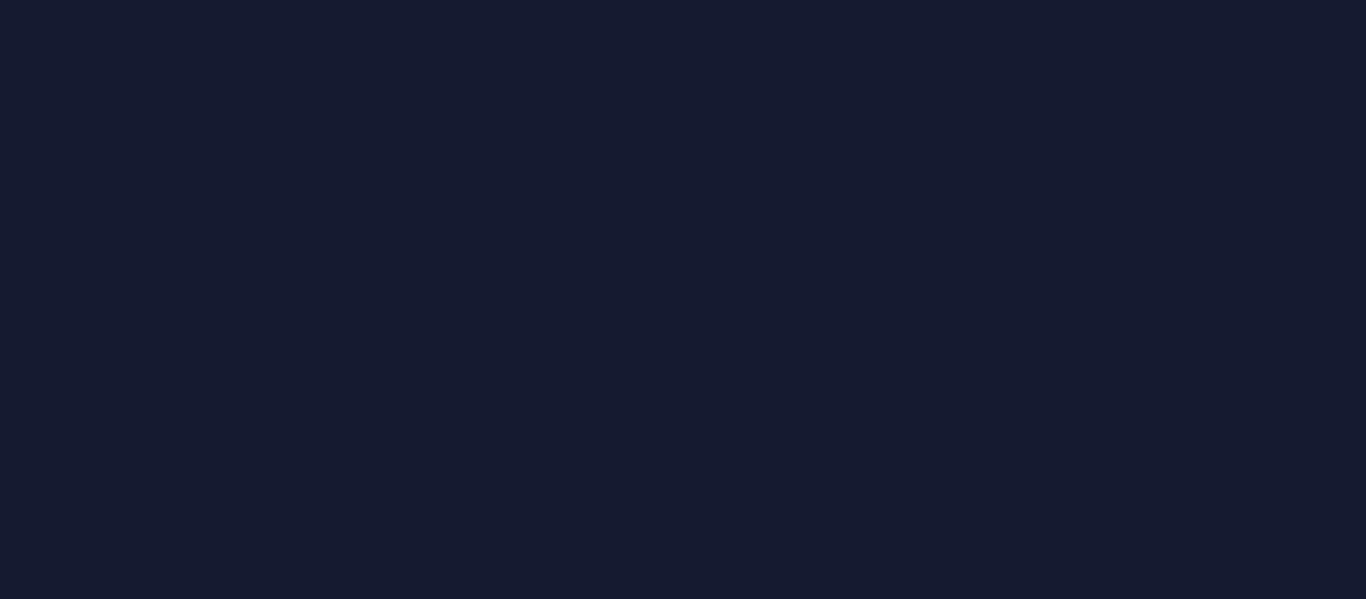 scroll, scrollTop: 0, scrollLeft: 0, axis: both 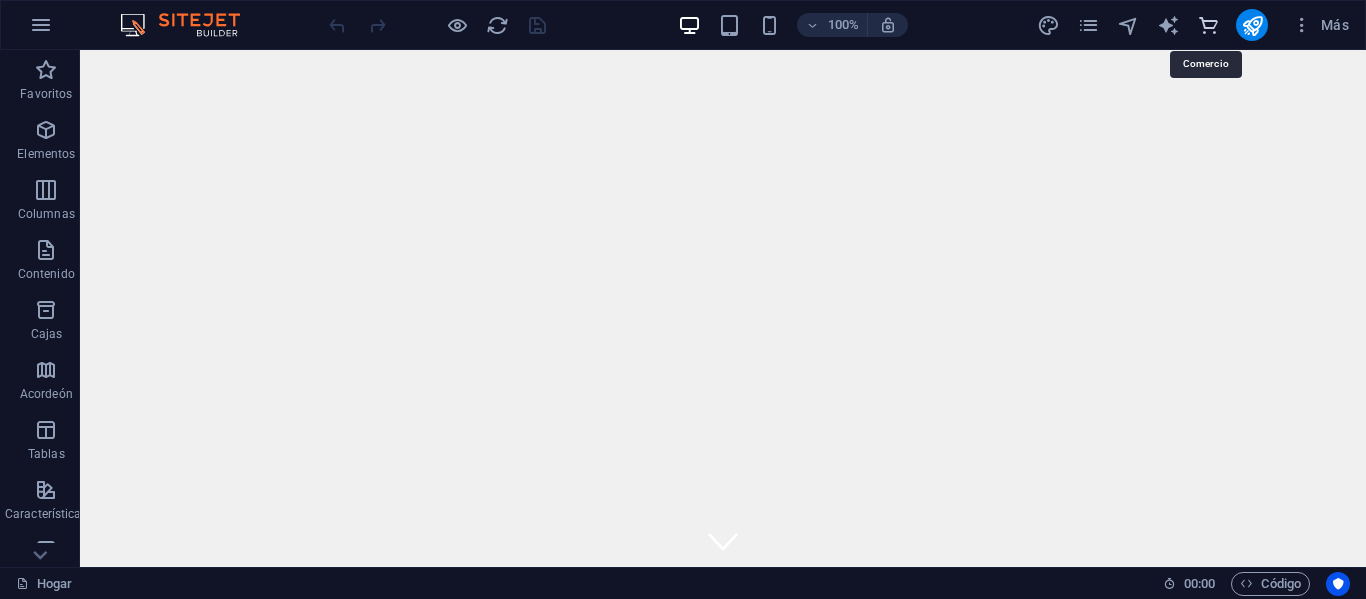 drag, startPoint x: 1209, startPoint y: 24, endPoint x: 772, endPoint y: 124, distance: 448.29565 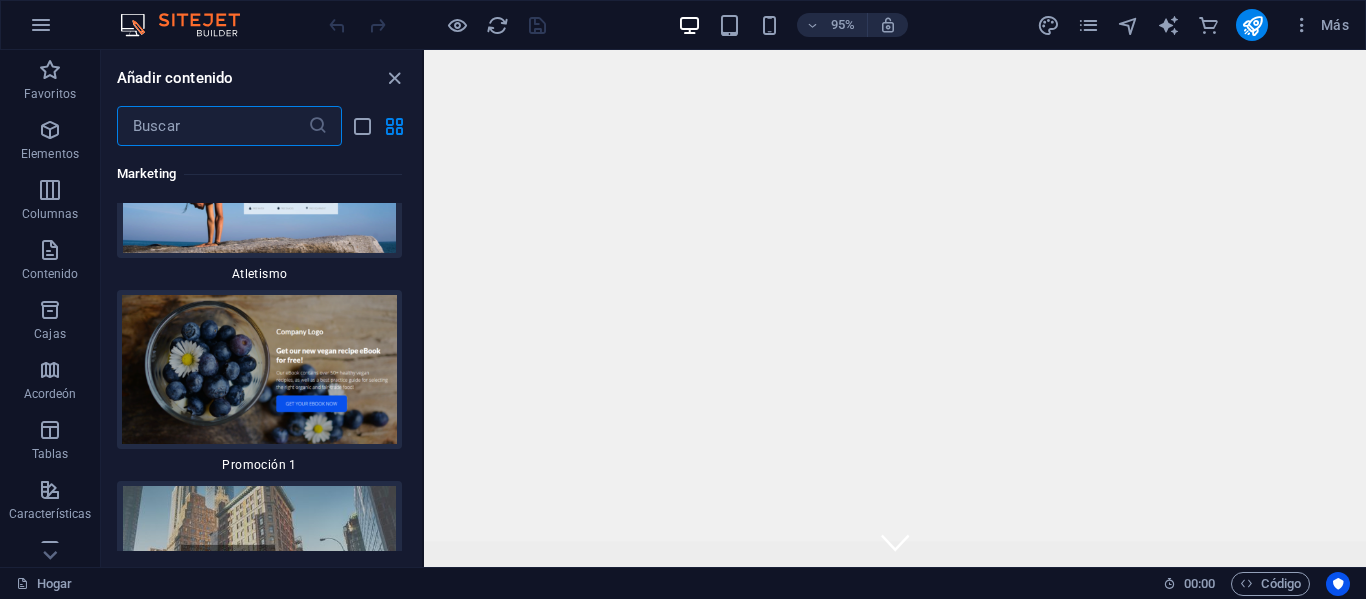 scroll, scrollTop: 34876, scrollLeft: 0, axis: vertical 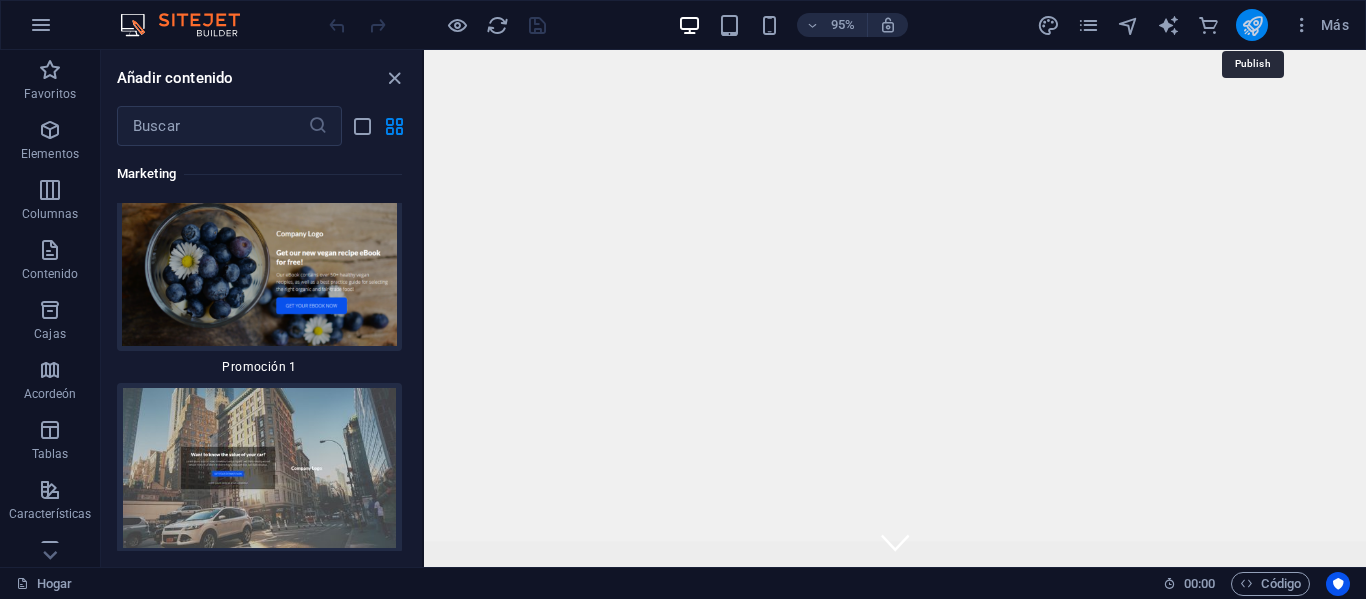 click at bounding box center (1252, 25) 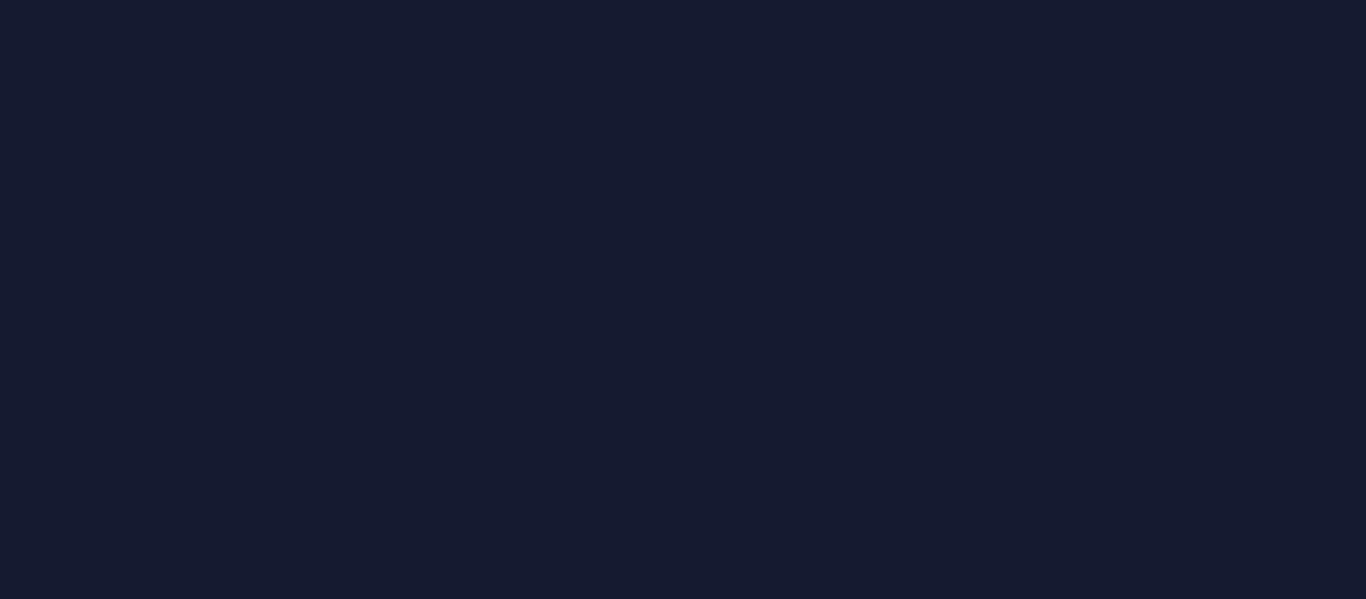 scroll, scrollTop: 0, scrollLeft: 0, axis: both 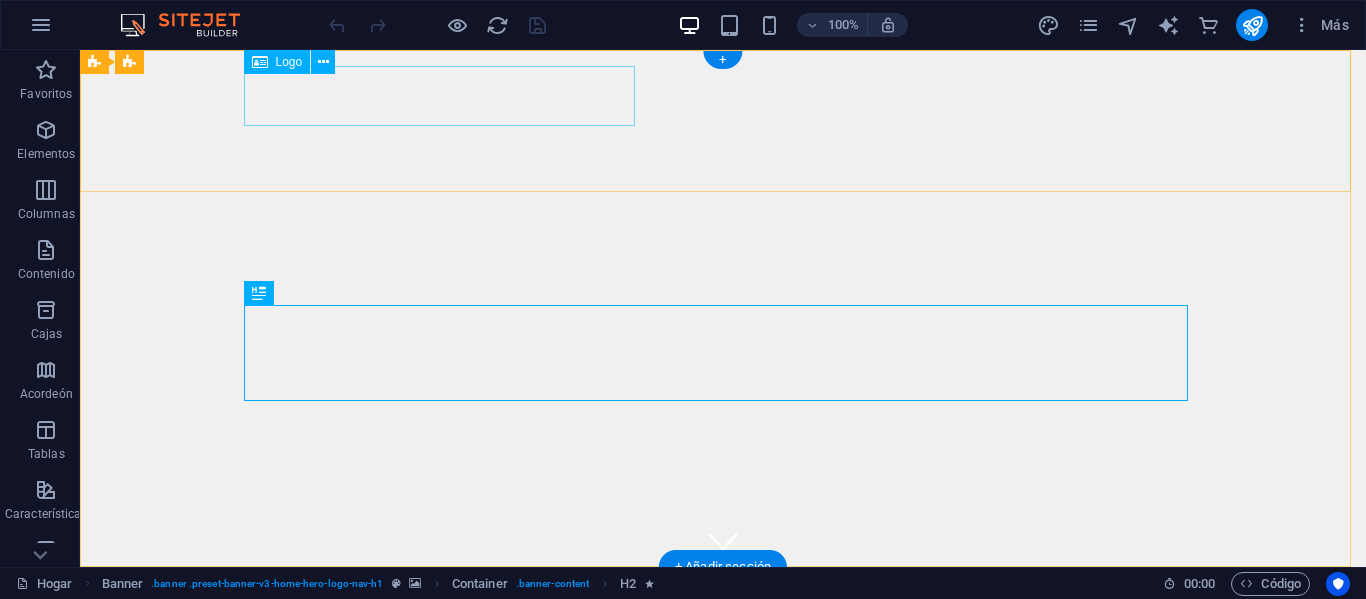 click on "seriales.nmsistemas" at bounding box center (723, 613) 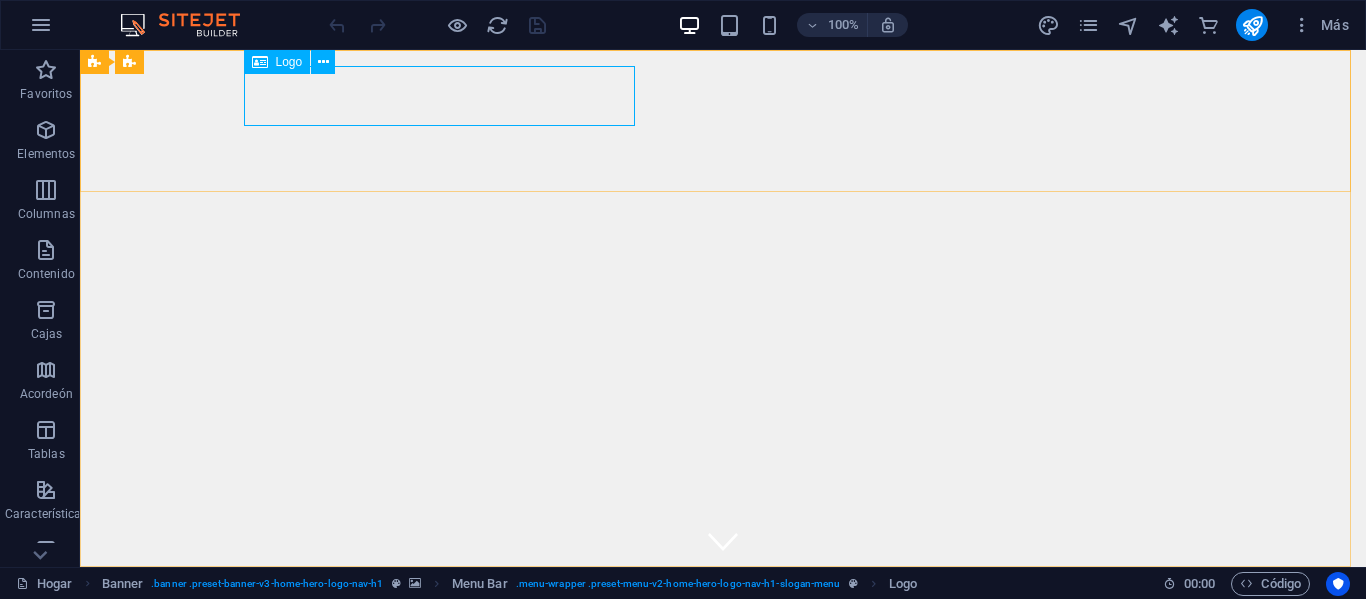 click on "Logo" at bounding box center (289, 62) 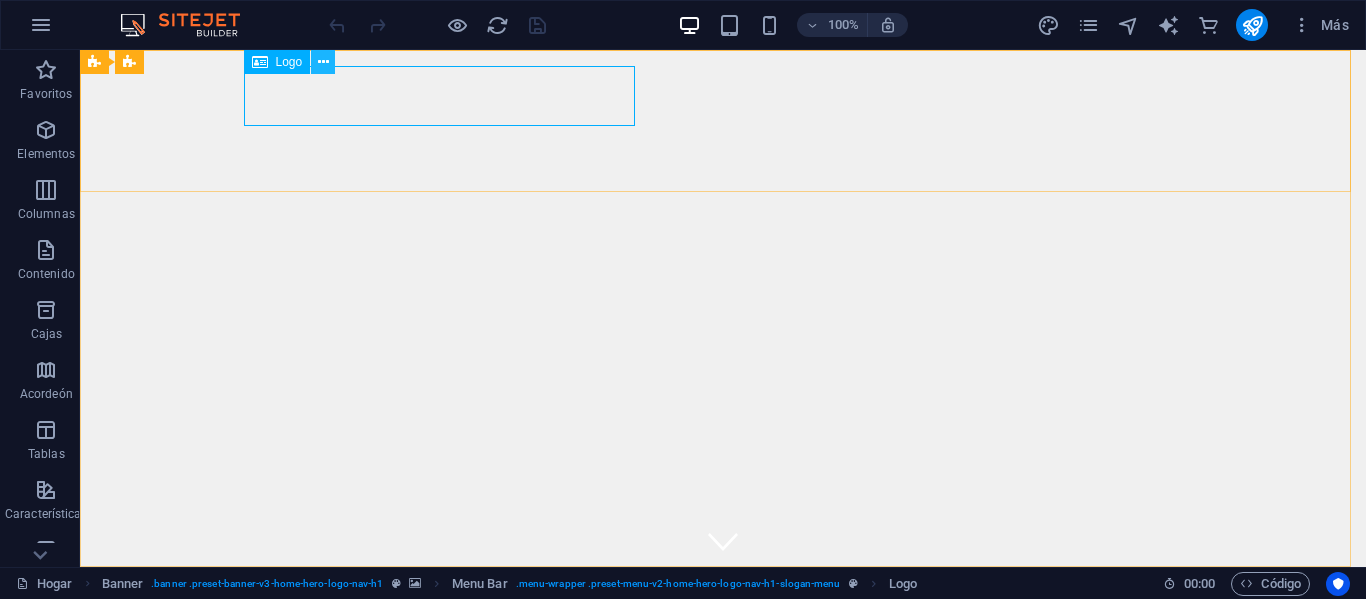 click at bounding box center (323, 62) 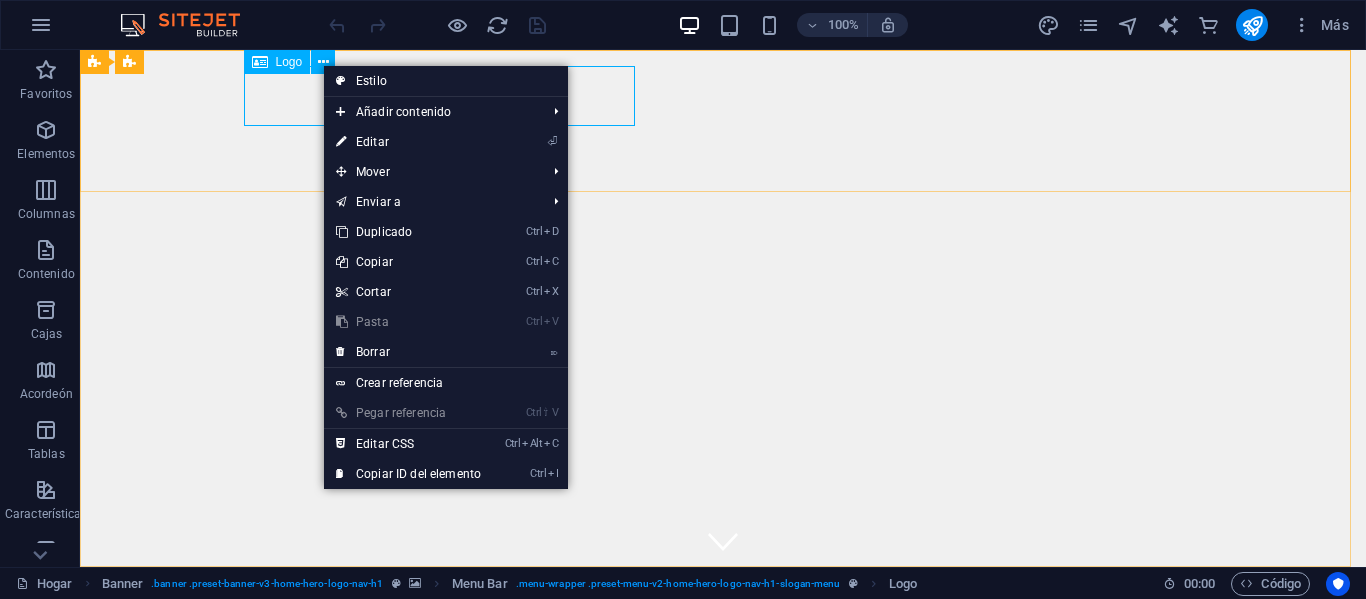 click on "Logo" at bounding box center (289, 62) 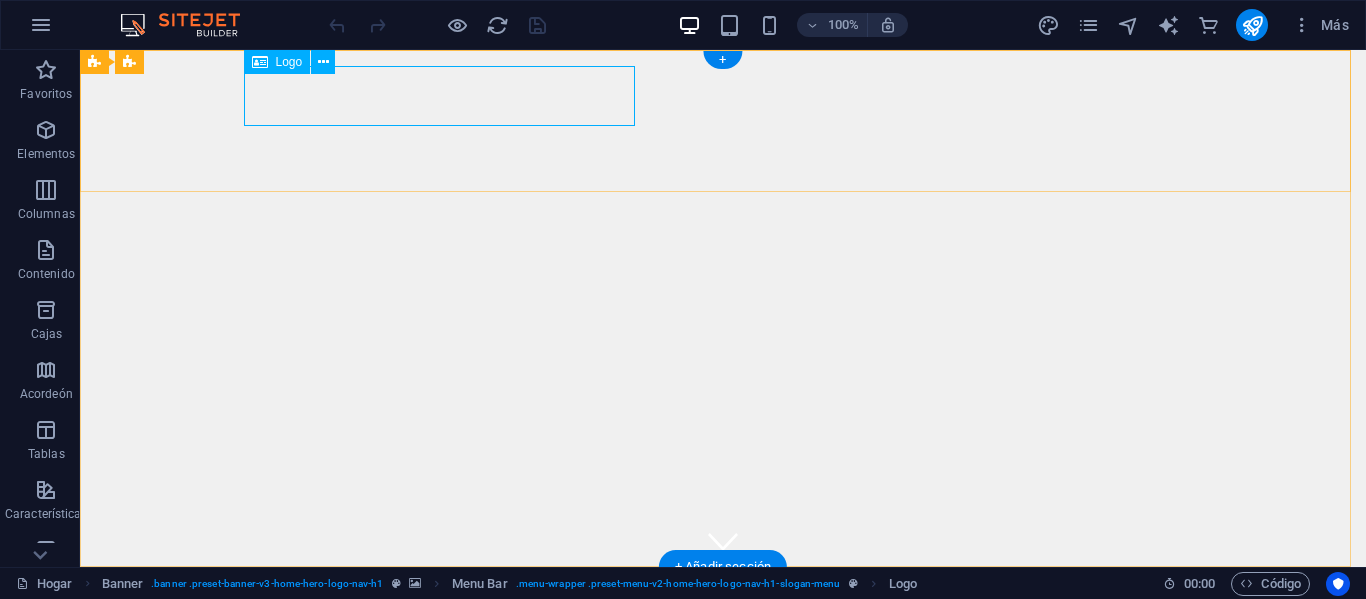 click on "seriales.nmsistemas" at bounding box center [723, 613] 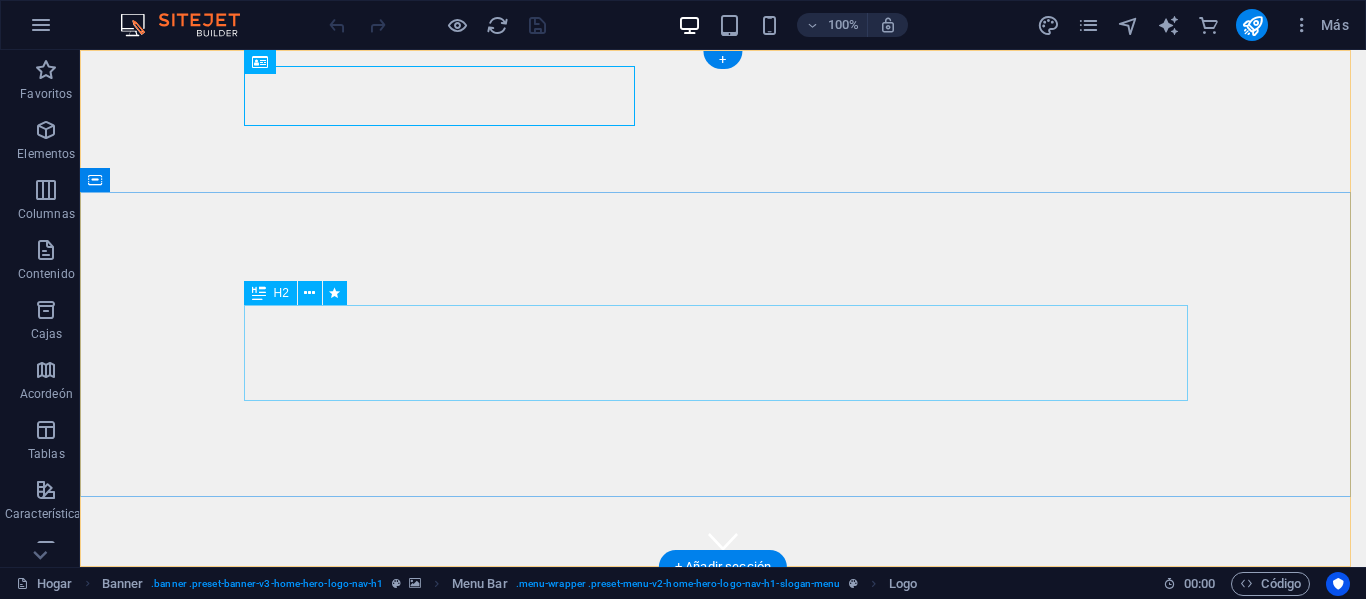 click on "Bienvenido a seriales.nmsistemas - Licencias de Software a tu Alcance" at bounding box center [723, 837] 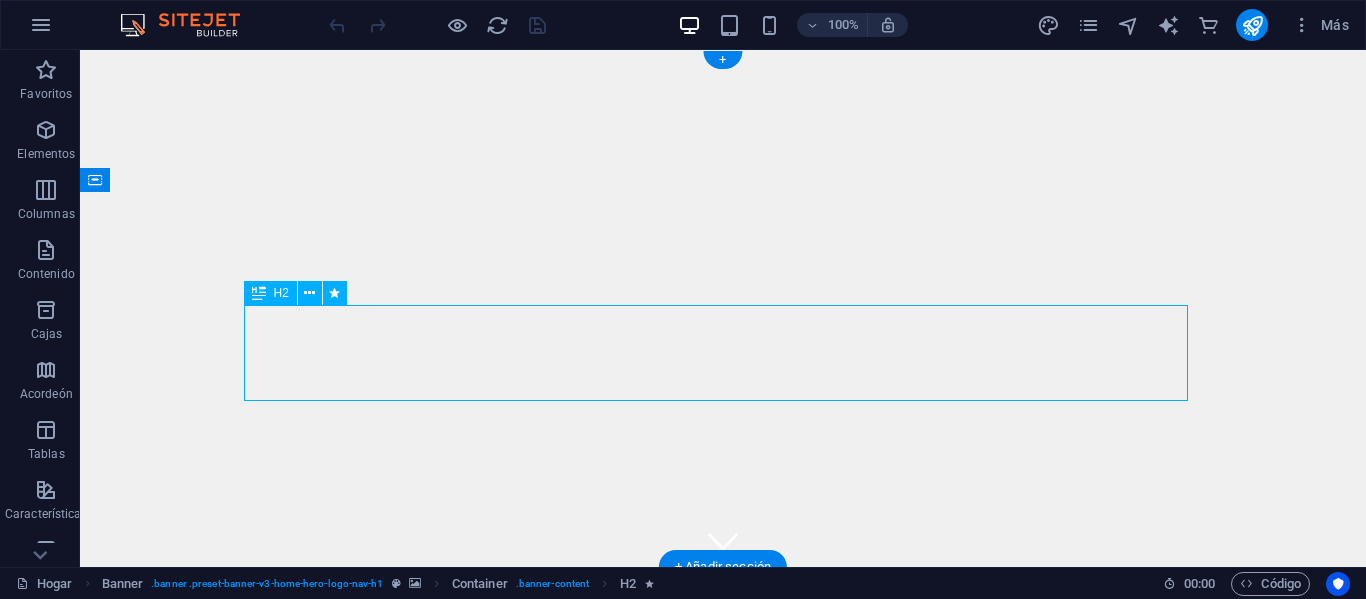 click on "Bienvenido a seriales.nmsistemas - Licencias de Software a tu Alcance" at bounding box center (723, 837) 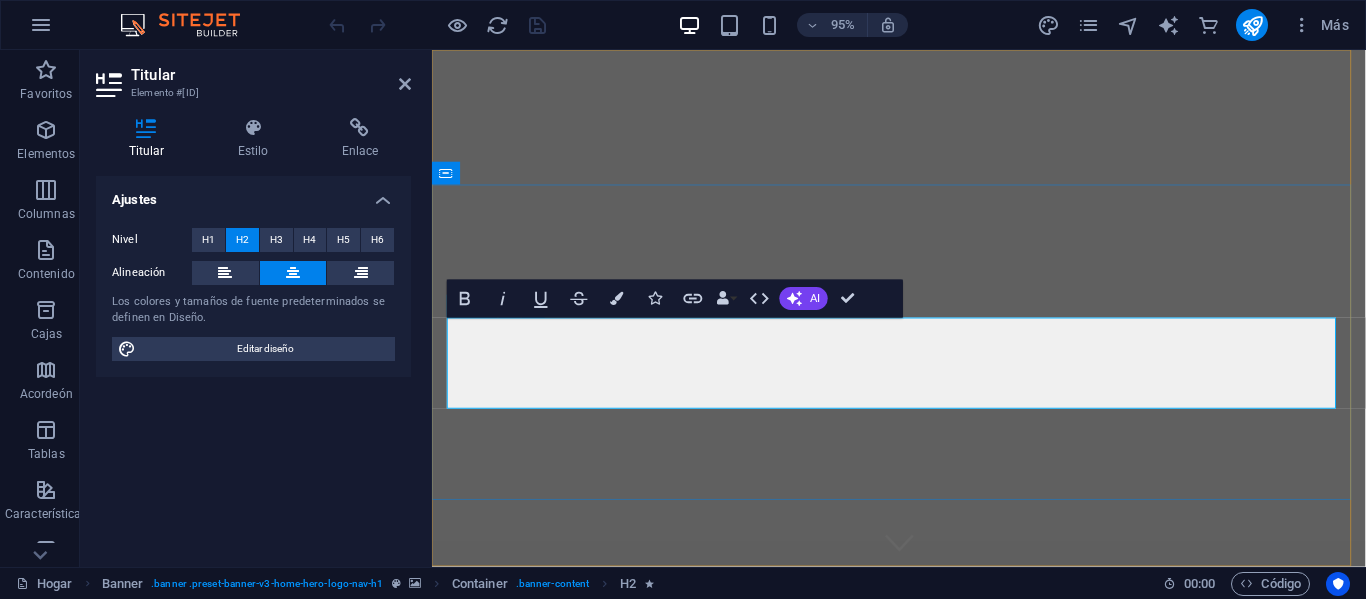 click on "Bienvenido a seriales.nmsistemas - Licencias de Software a tu Alcance" at bounding box center [923, 837] 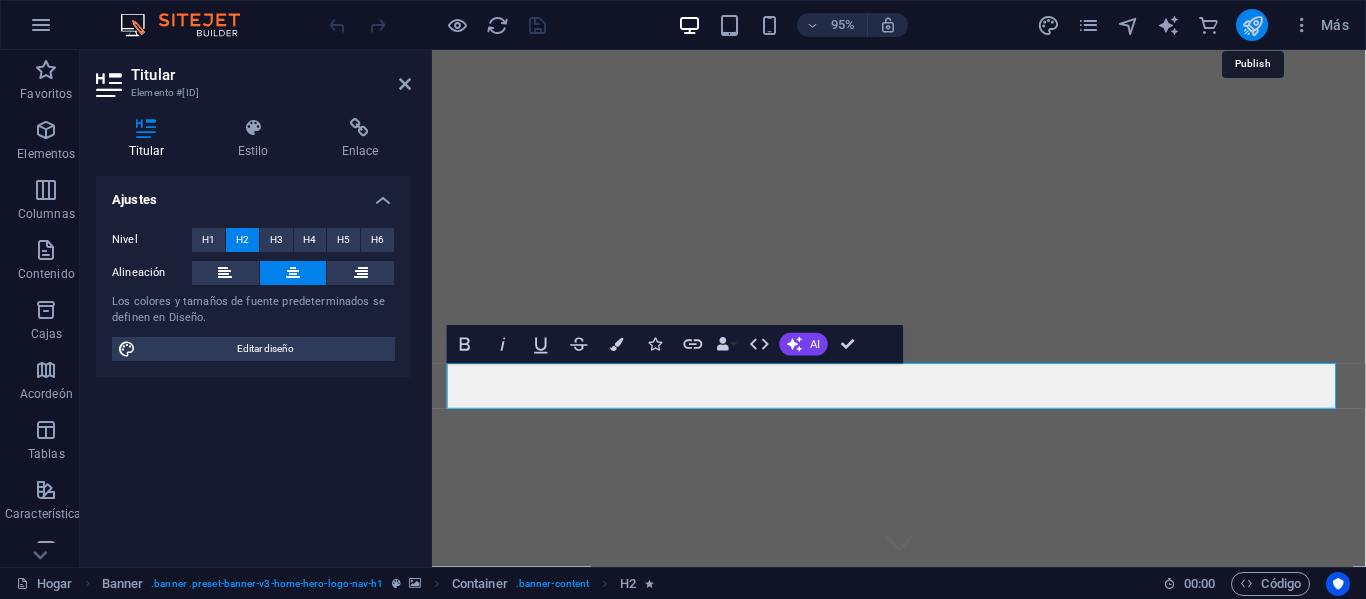 click at bounding box center [1252, 25] 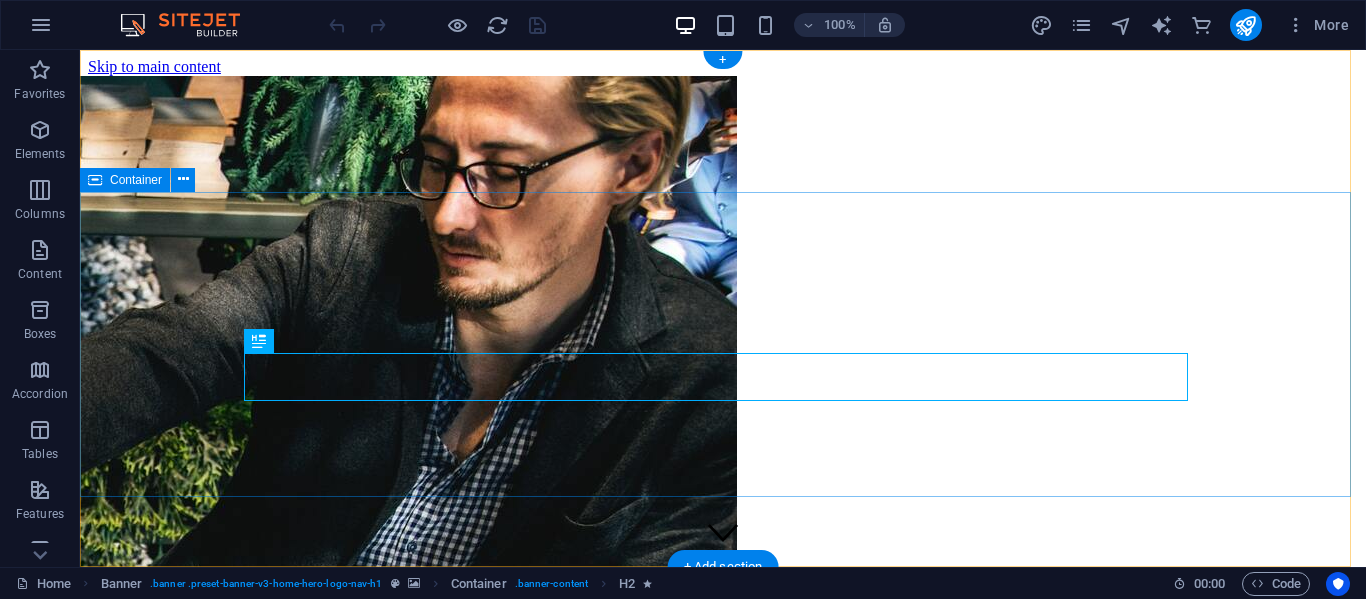 scroll, scrollTop: 0, scrollLeft: 0, axis: both 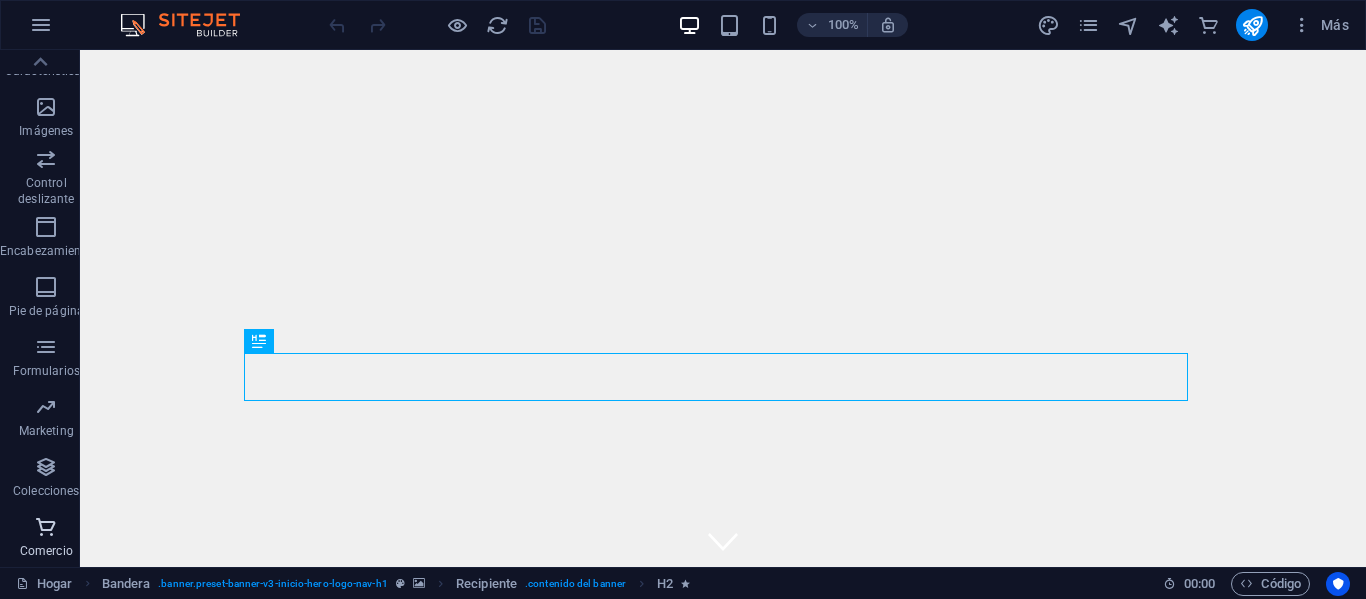 click at bounding box center (46, 527) 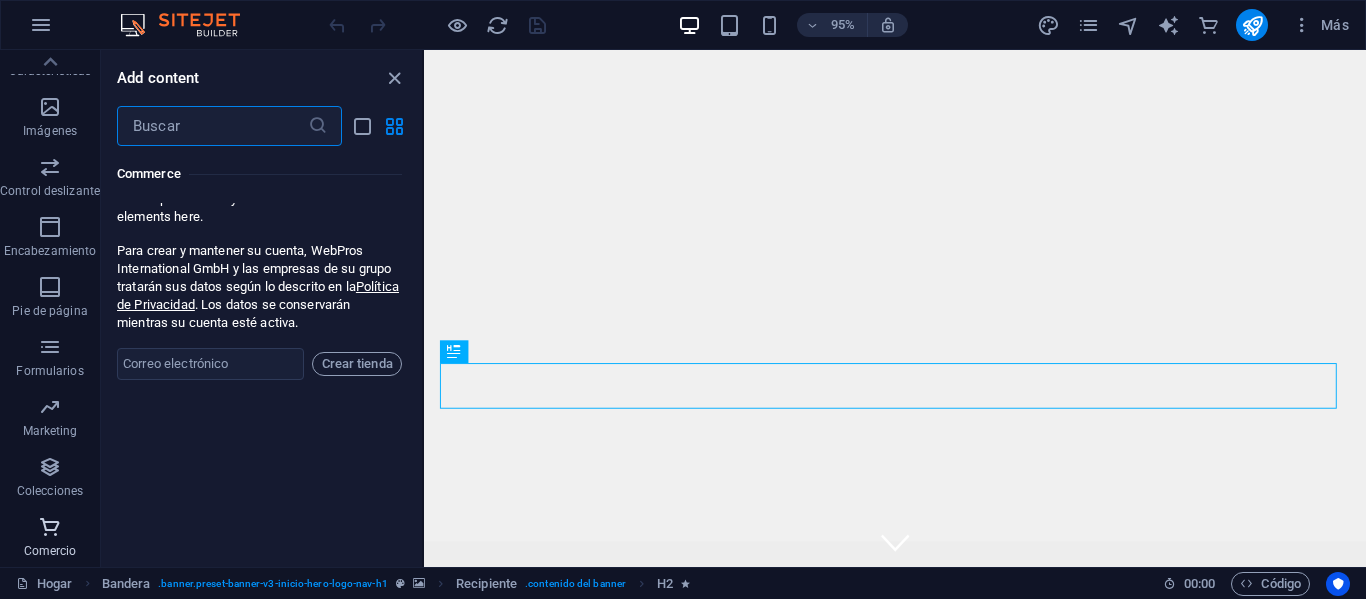 scroll, scrollTop: 39159, scrollLeft: 0, axis: vertical 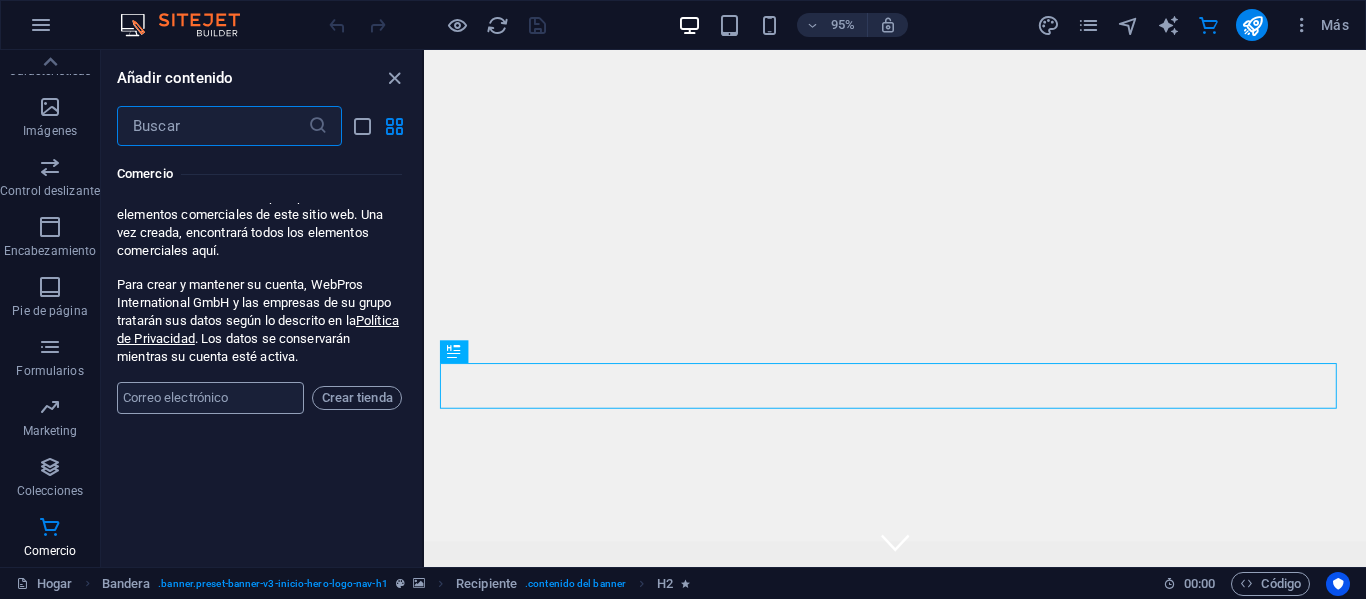 click at bounding box center (210, 398) 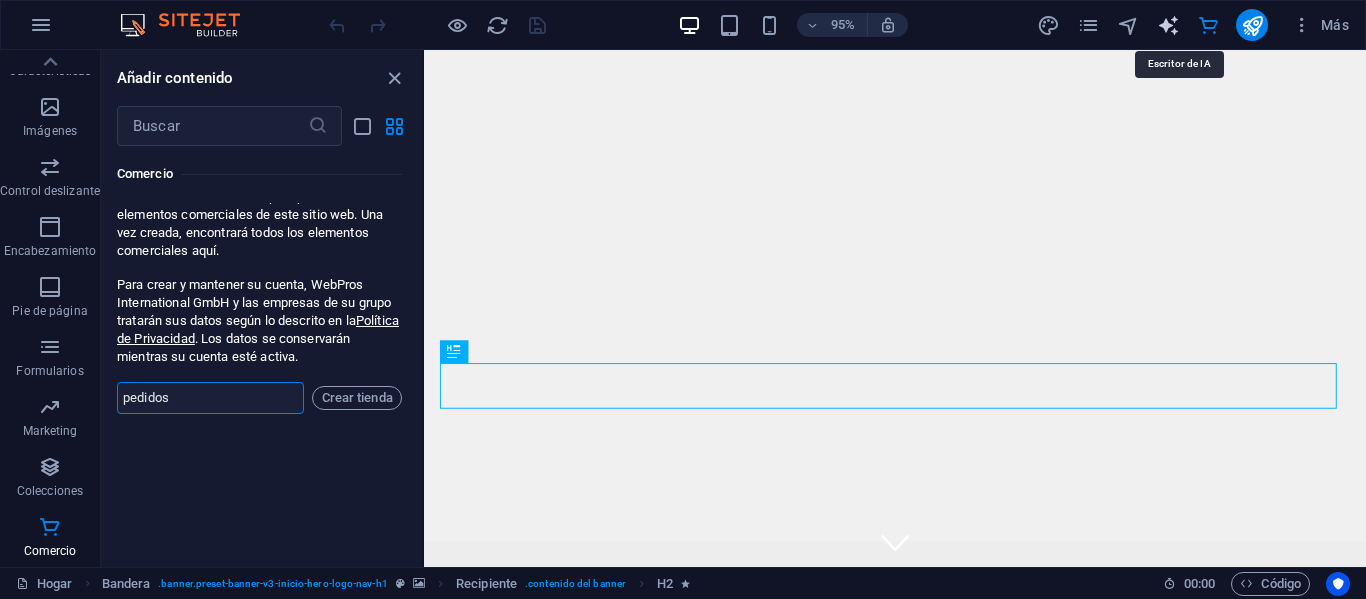 type on "pedidos" 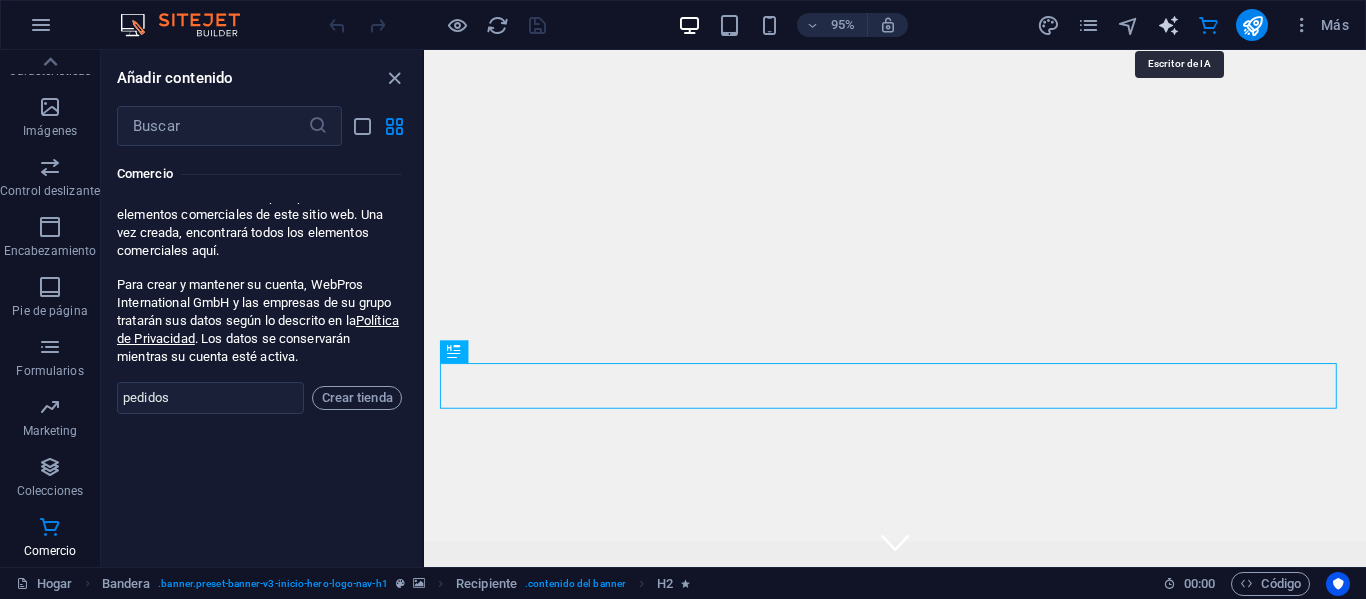 click at bounding box center [1168, 25] 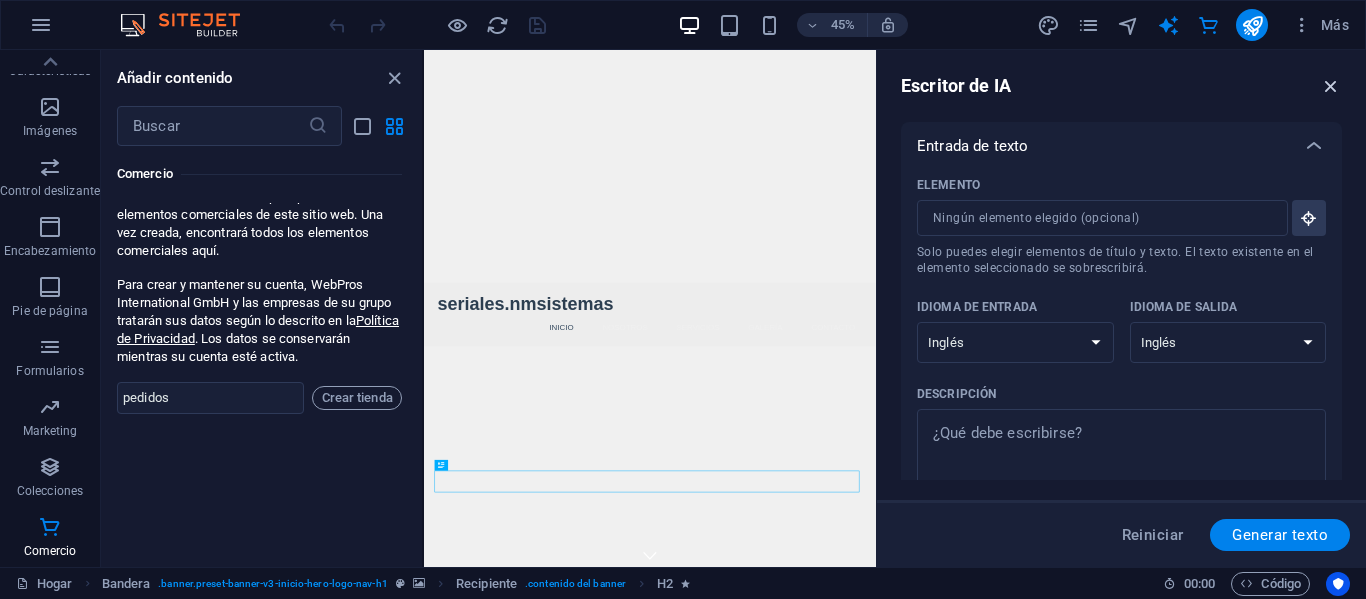 click at bounding box center [1331, 86] 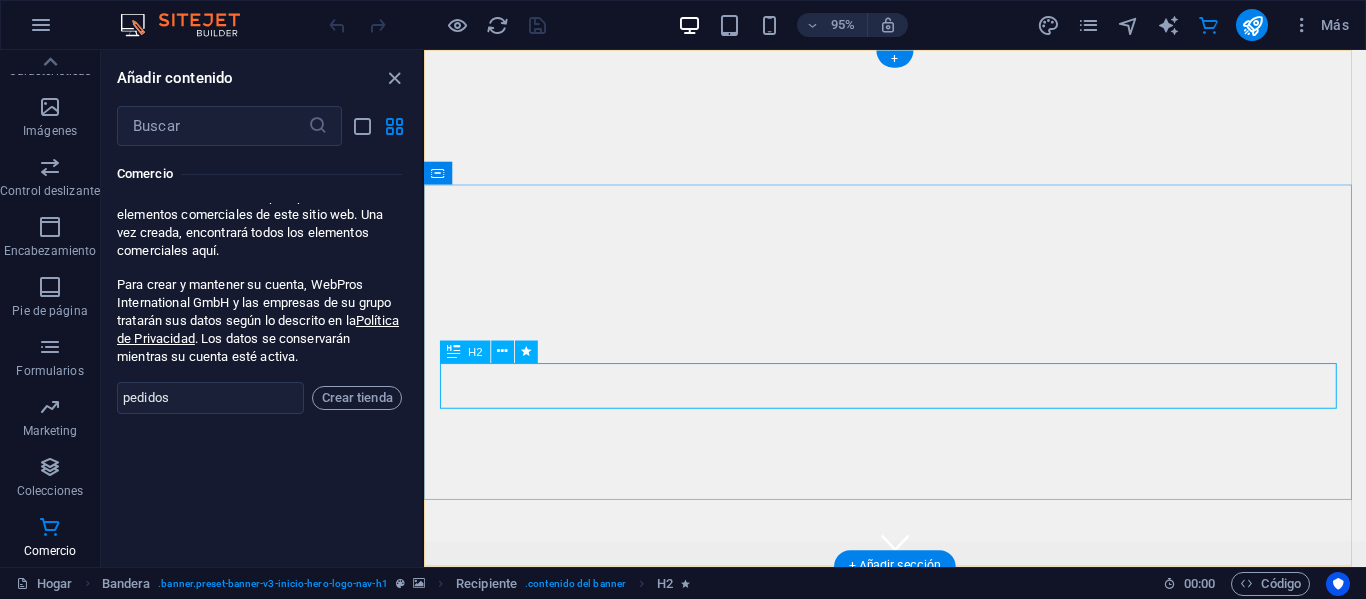 click on "Bienvenido Licencias de Software a tu Alcance" at bounding box center (920, 813) 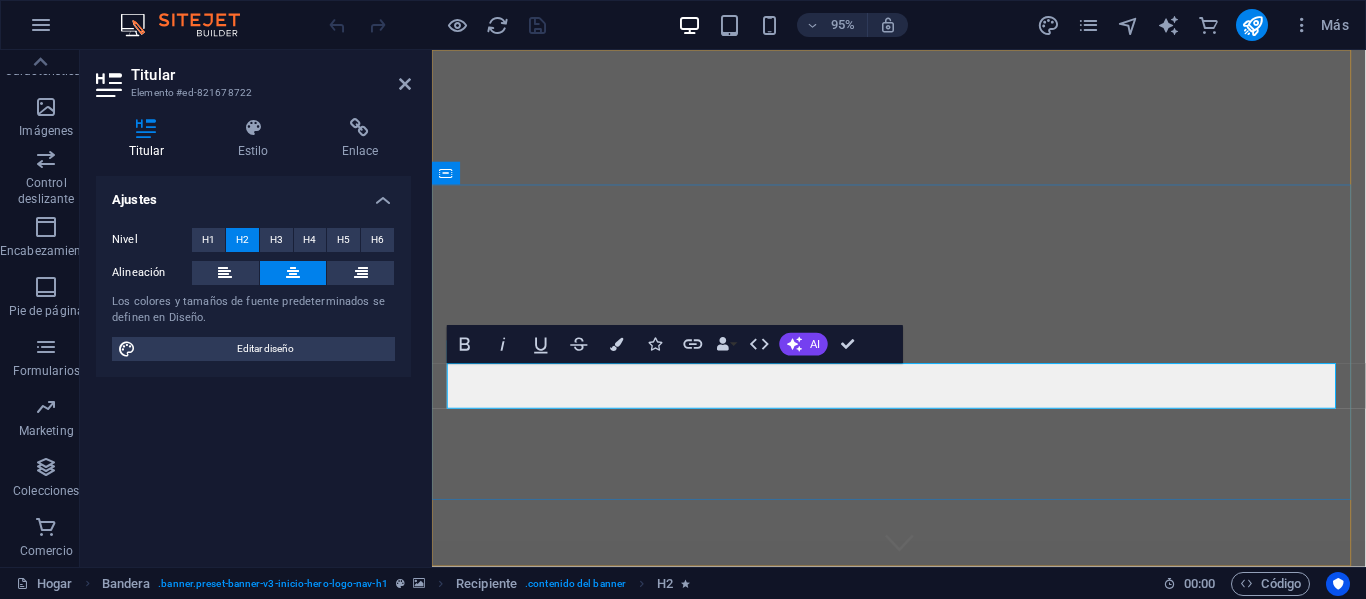 click on "Bienvenido Licencias de Software a tu Alcance" at bounding box center [924, 813] 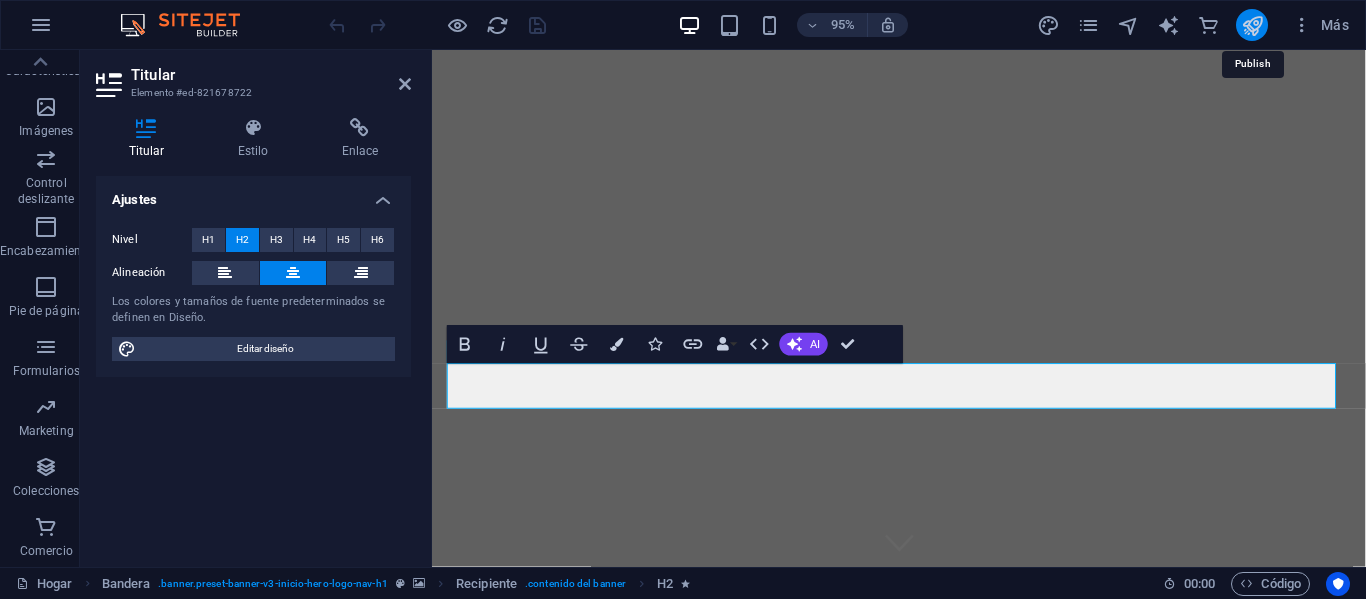 click at bounding box center (1252, 25) 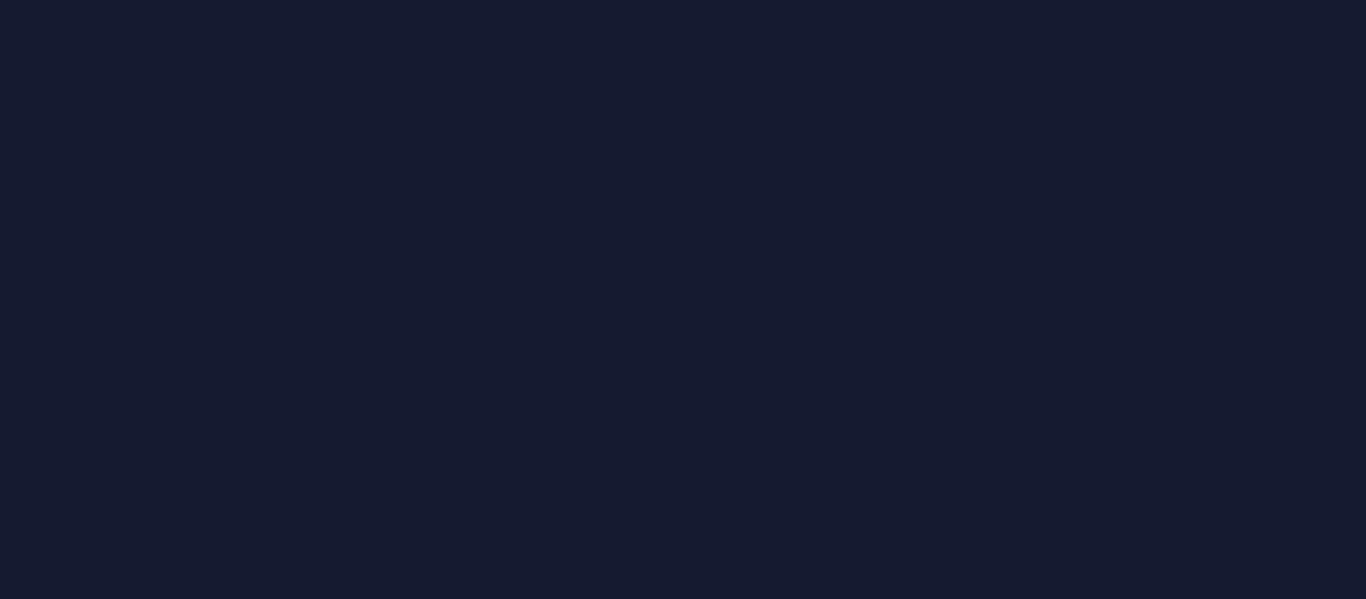 scroll, scrollTop: 0, scrollLeft: 0, axis: both 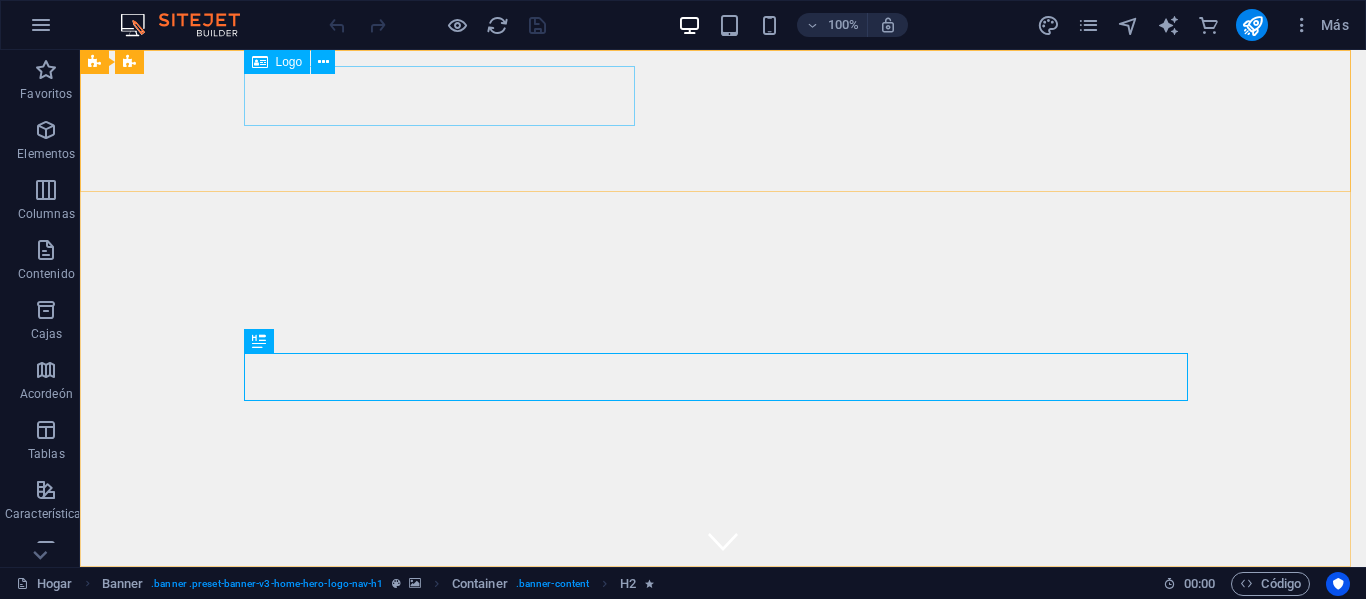 click on "Logo" at bounding box center (289, 62) 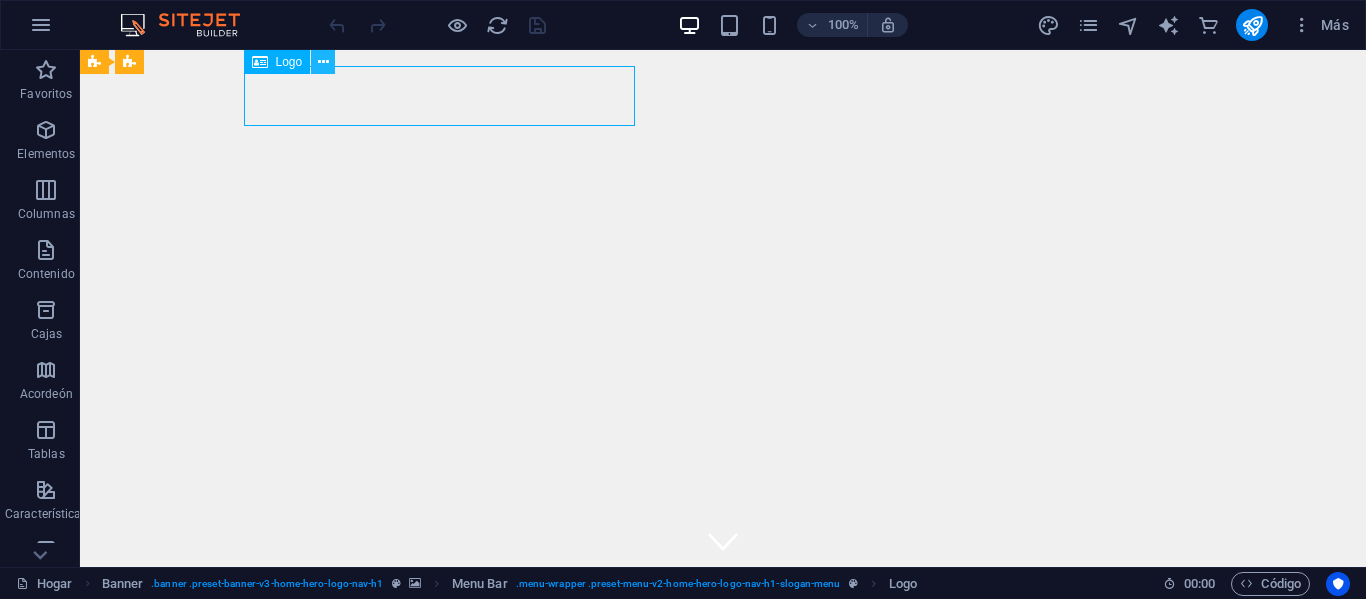 click at bounding box center (323, 62) 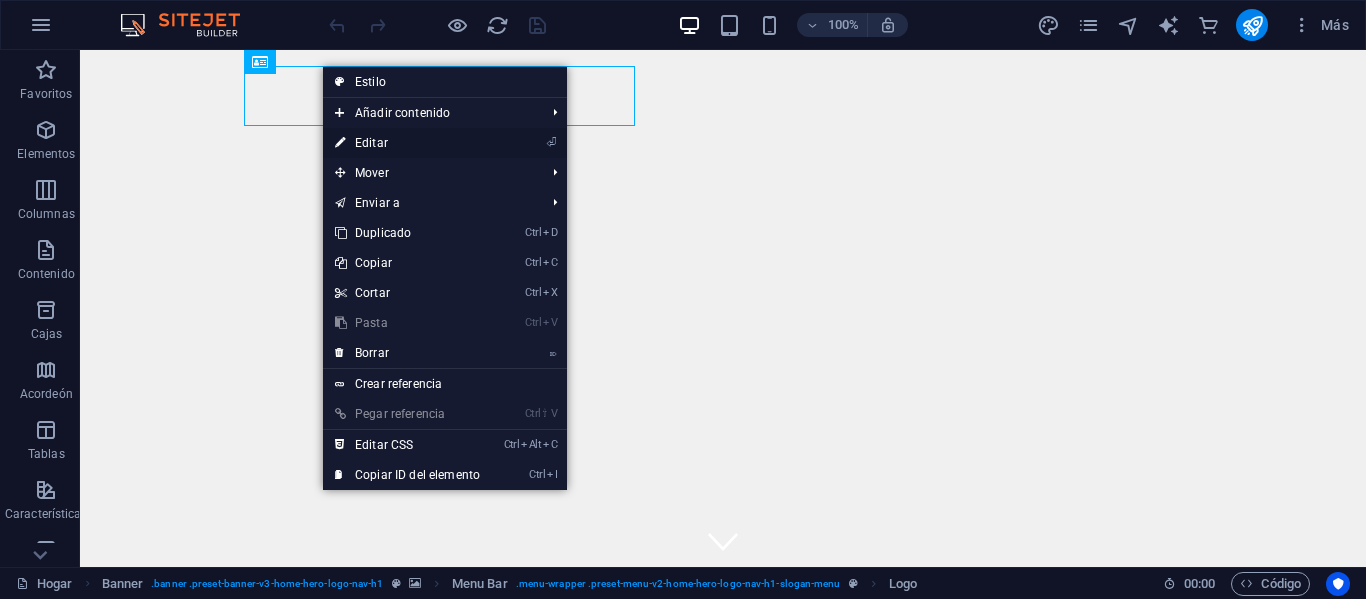 click on "⏎ Editar" at bounding box center [407, 143] 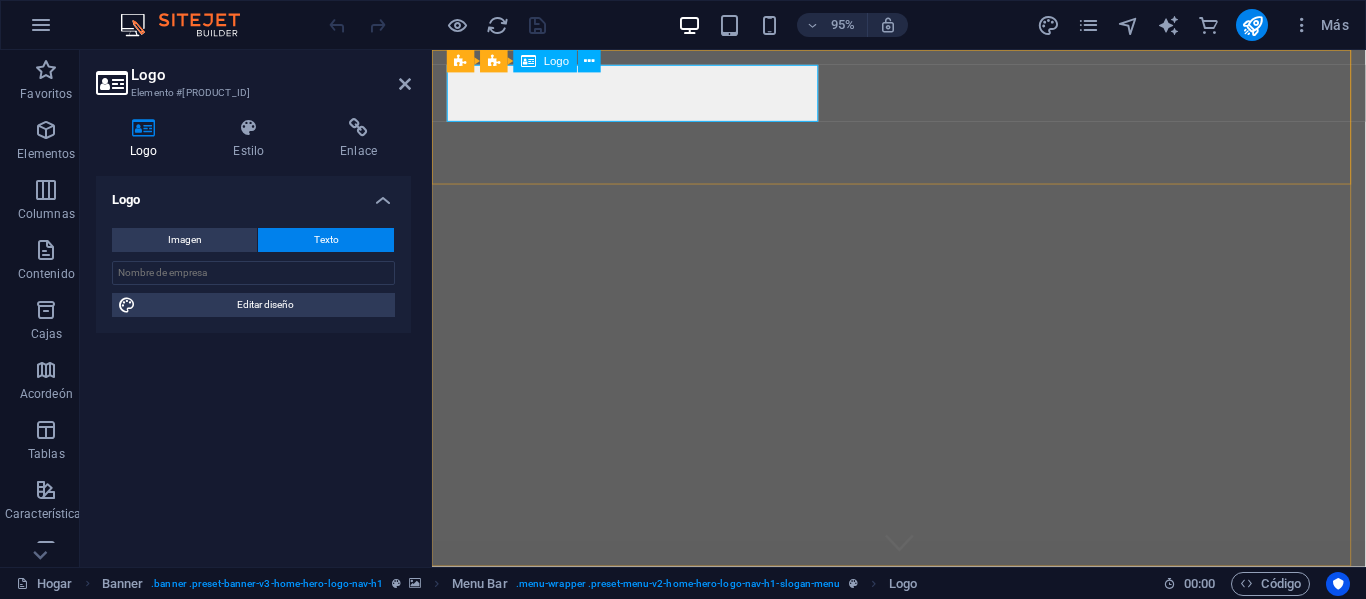 click on "seriales.nmsistemas" at bounding box center [924, 613] 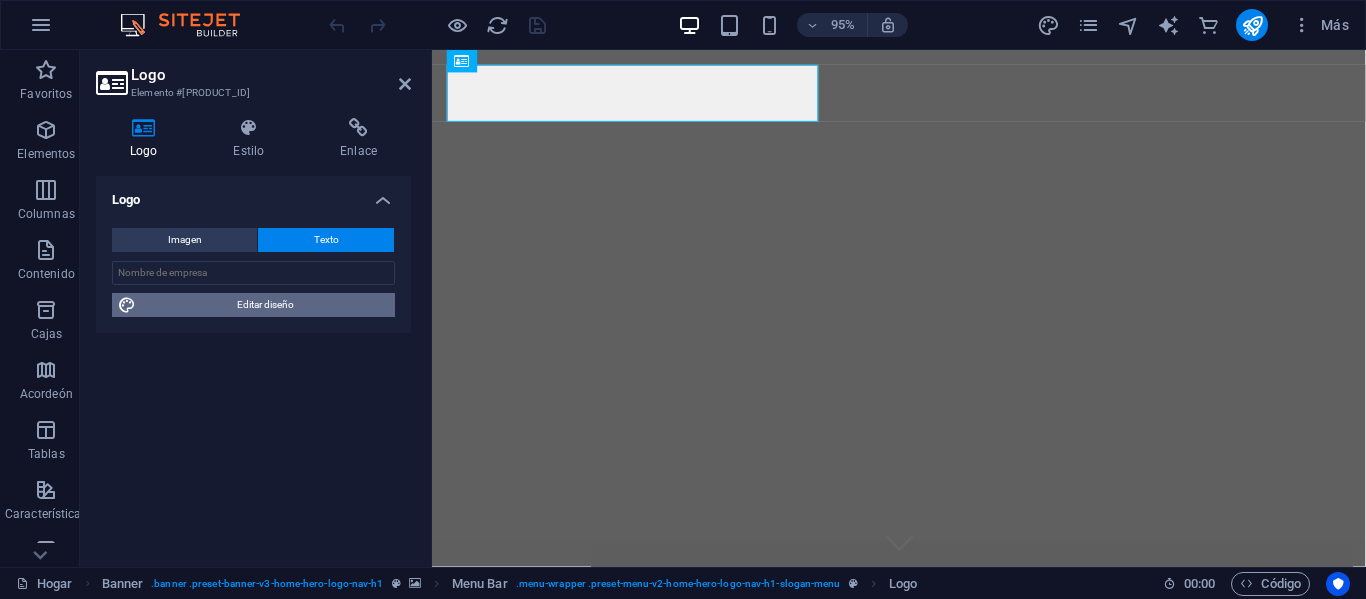 click on "Editar diseño" at bounding box center (265, 304) 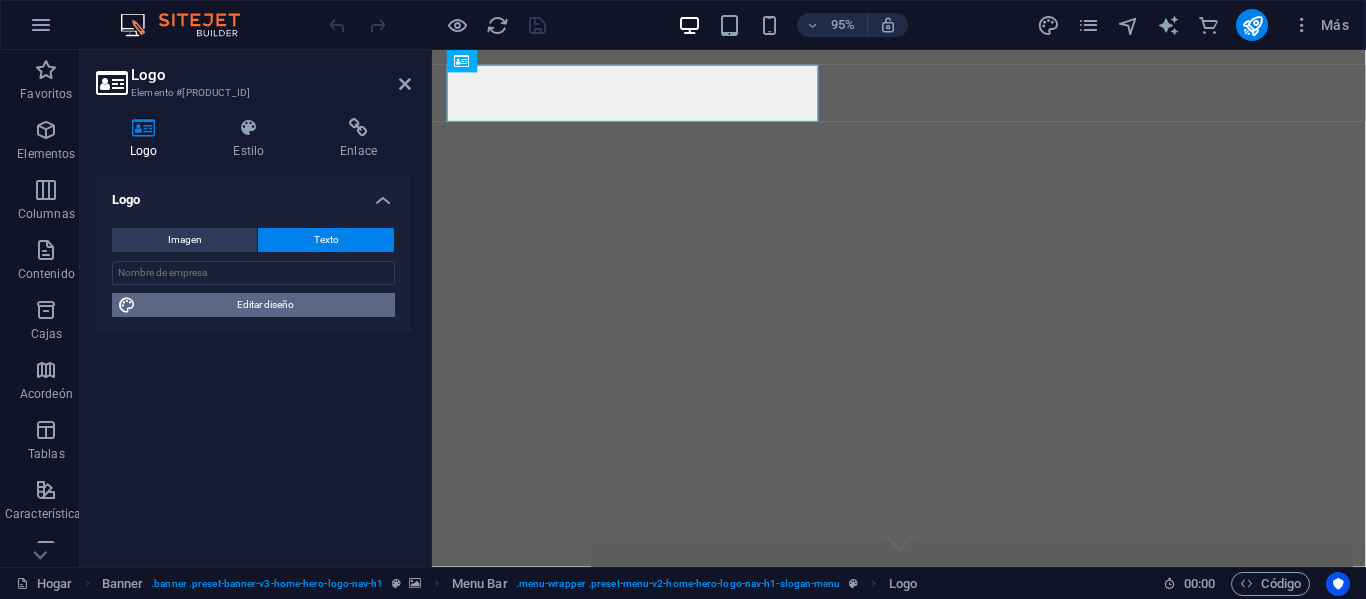 select on "px" 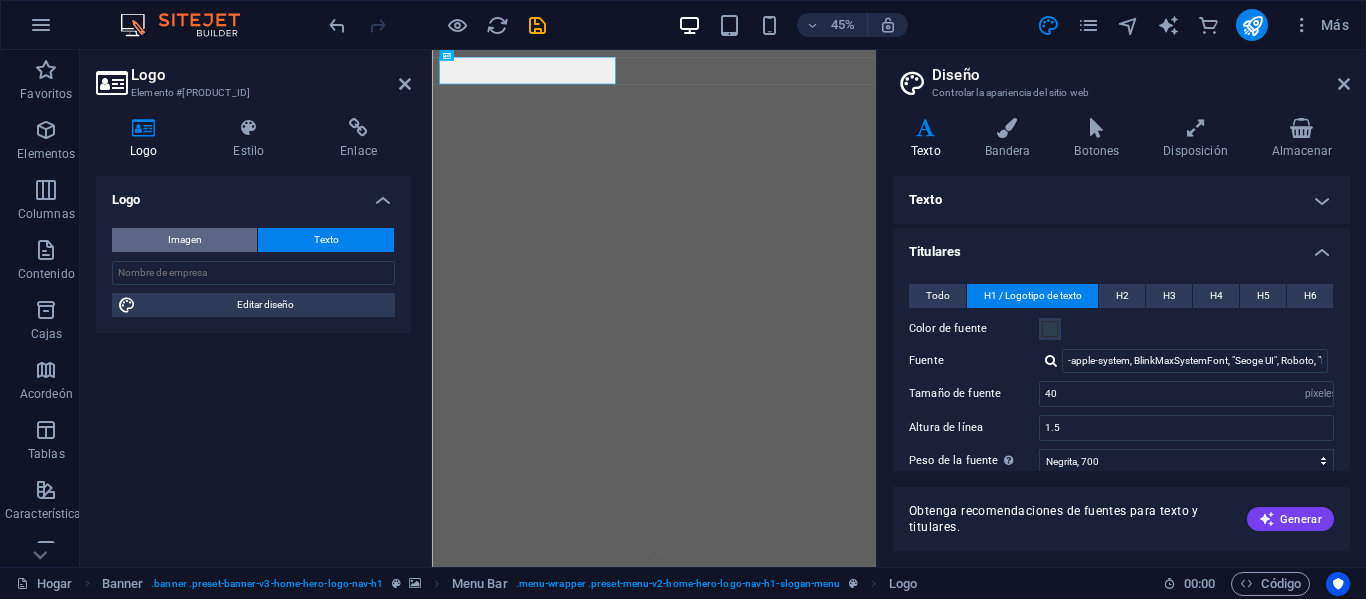 click on "Imagen" at bounding box center (185, 239) 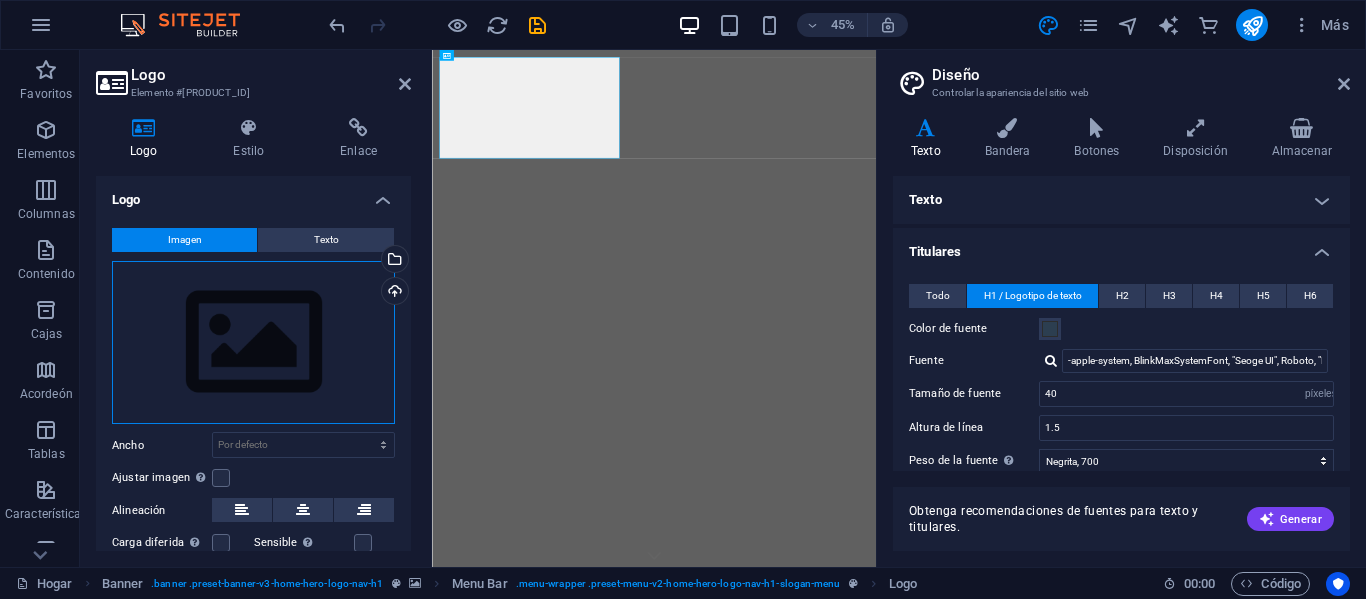 click on "Arrastre los archivos aquí, haga clic para elegir archivos o  seleccione archivos de Archivos o de nuestras fotos y videos de archivo gratuitos" at bounding box center (253, 343) 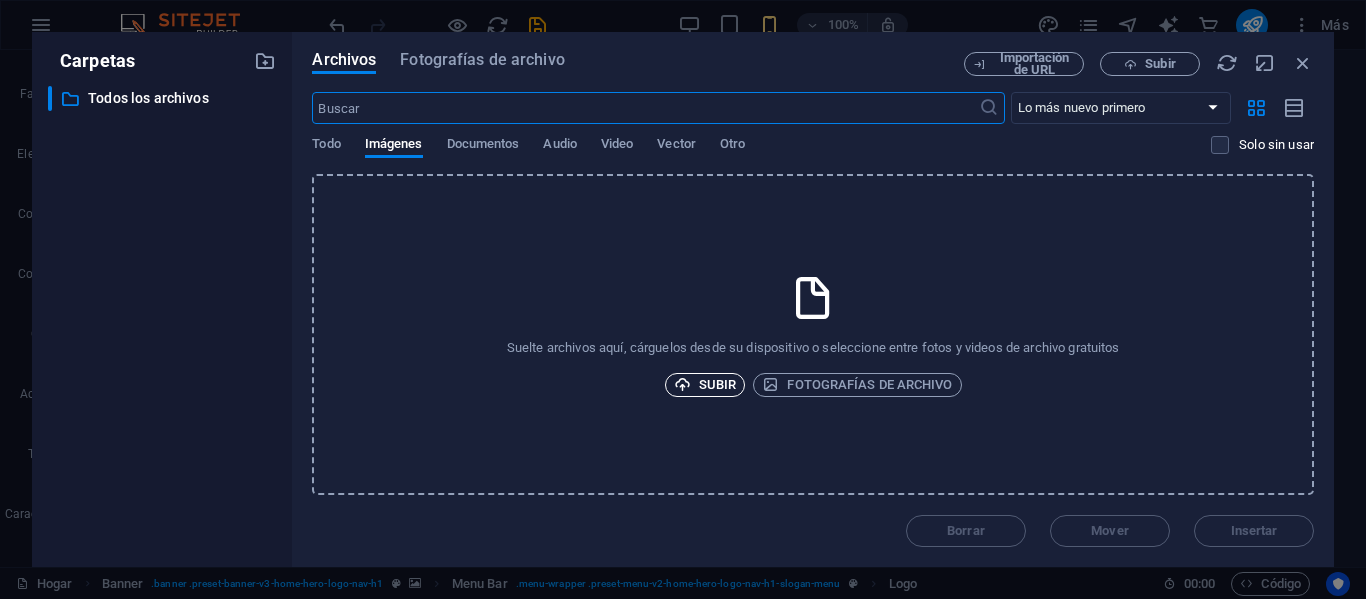 click on "Subir" at bounding box center (717, 384) 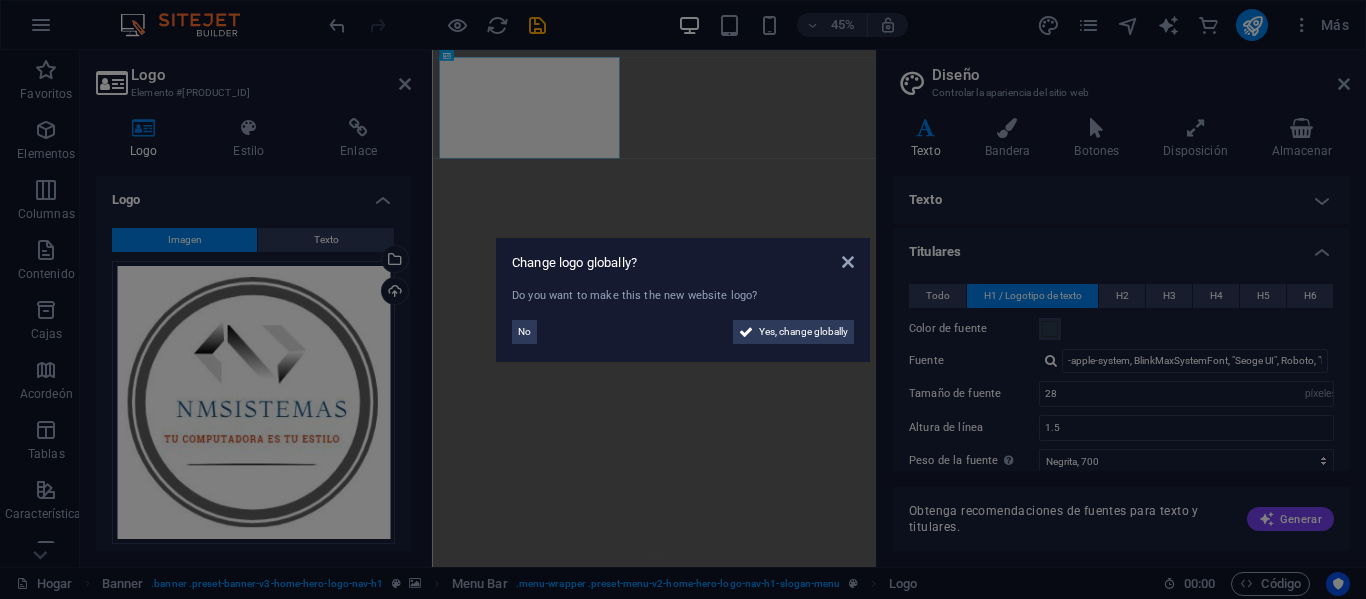 type on "40" 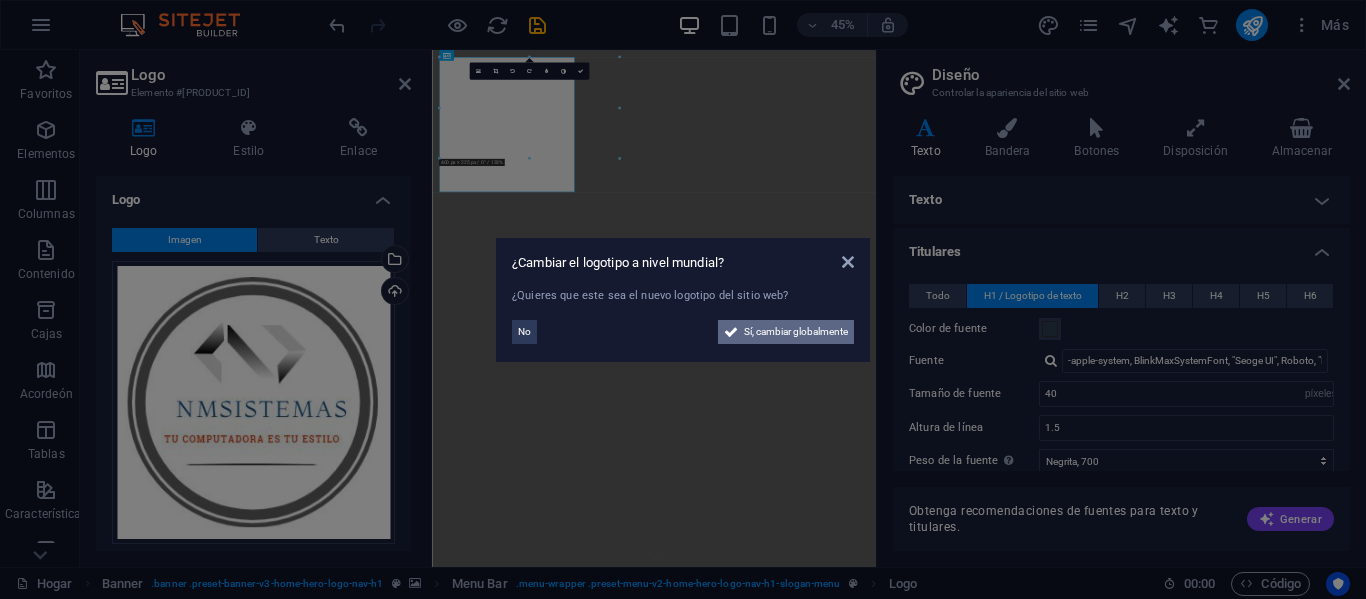 click on "Sí, cambiar globalmente" at bounding box center [796, 331] 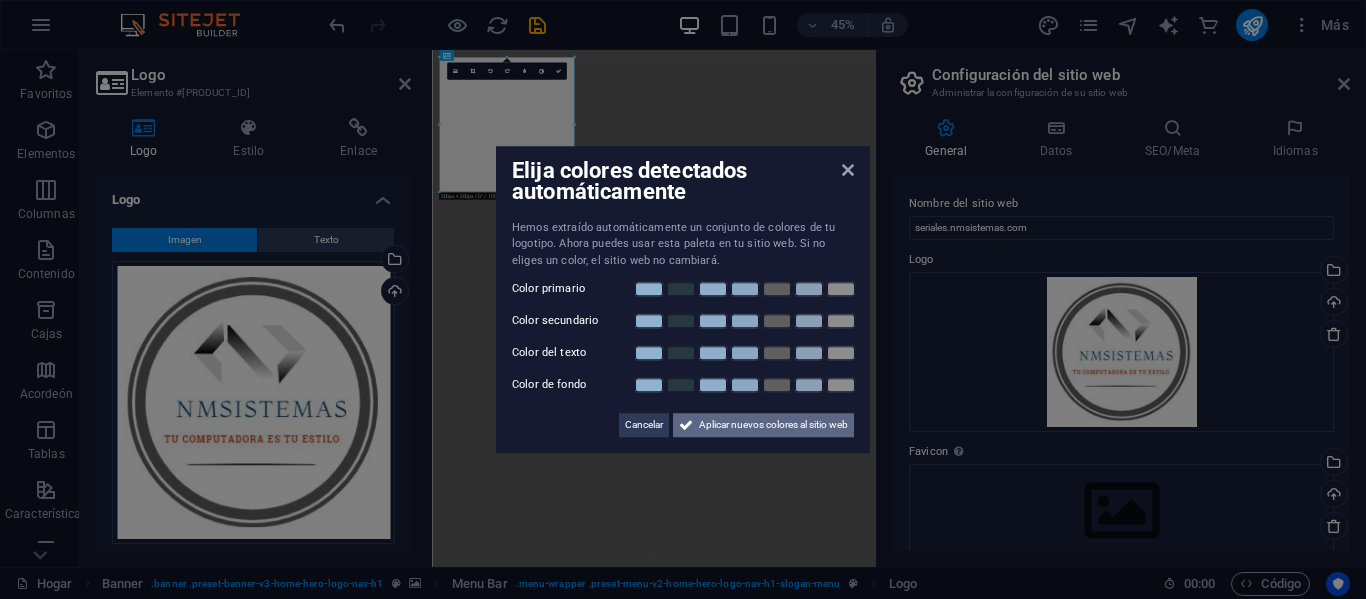 click on "Aplicar nuevos colores al sitio web" at bounding box center [773, 424] 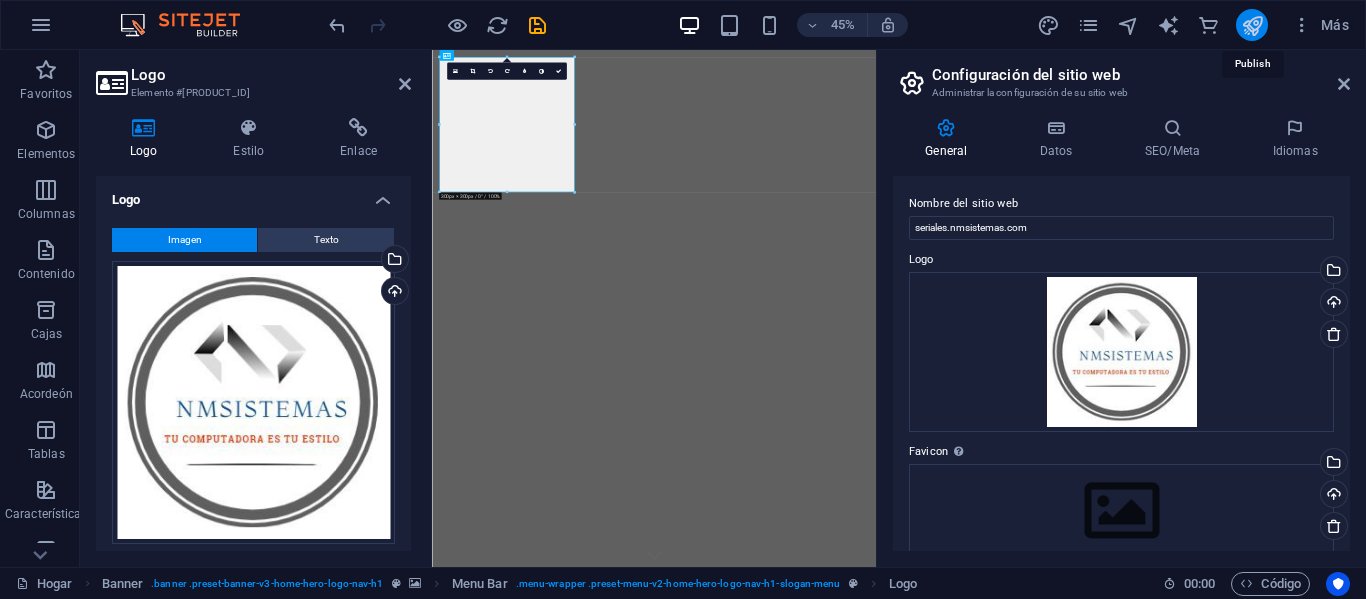 click at bounding box center [1252, 25] 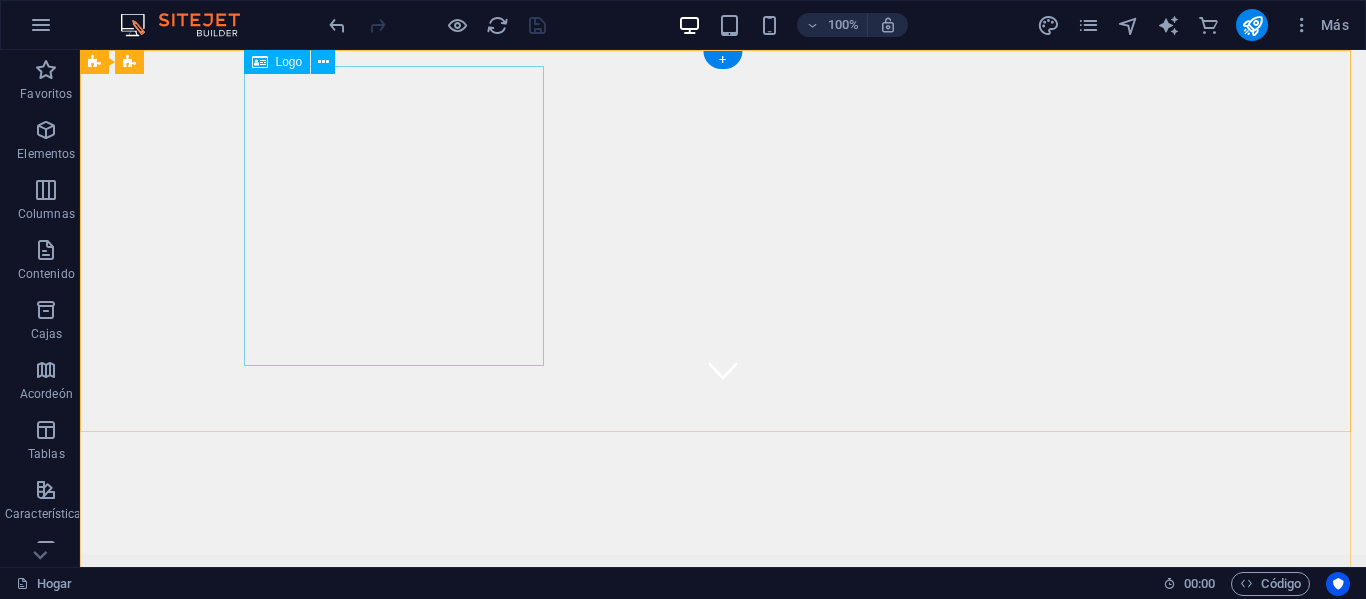 scroll, scrollTop: 0, scrollLeft: 0, axis: both 